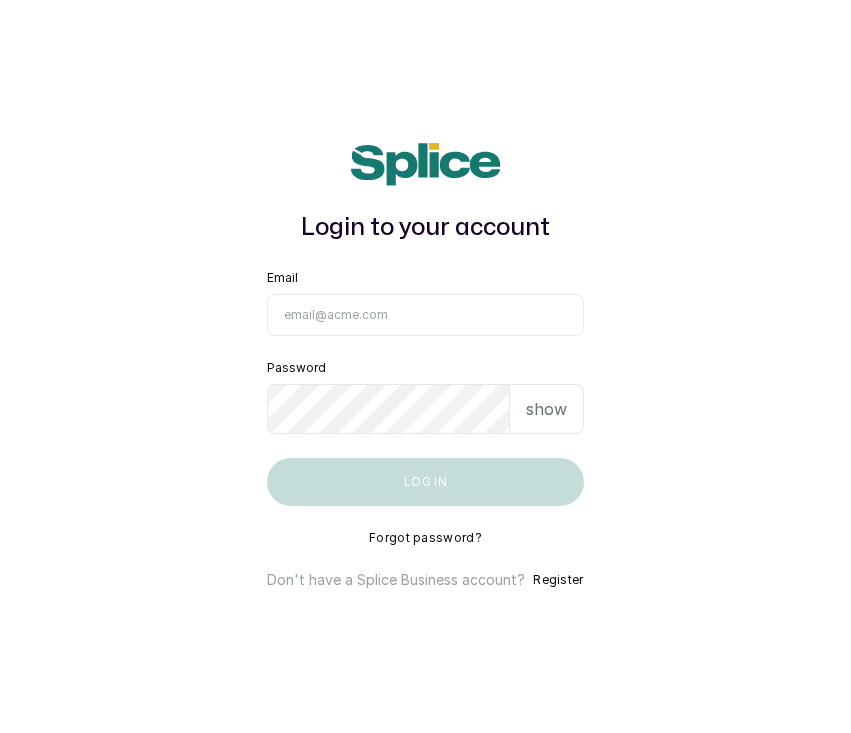 click on "Email" at bounding box center (425, 315) 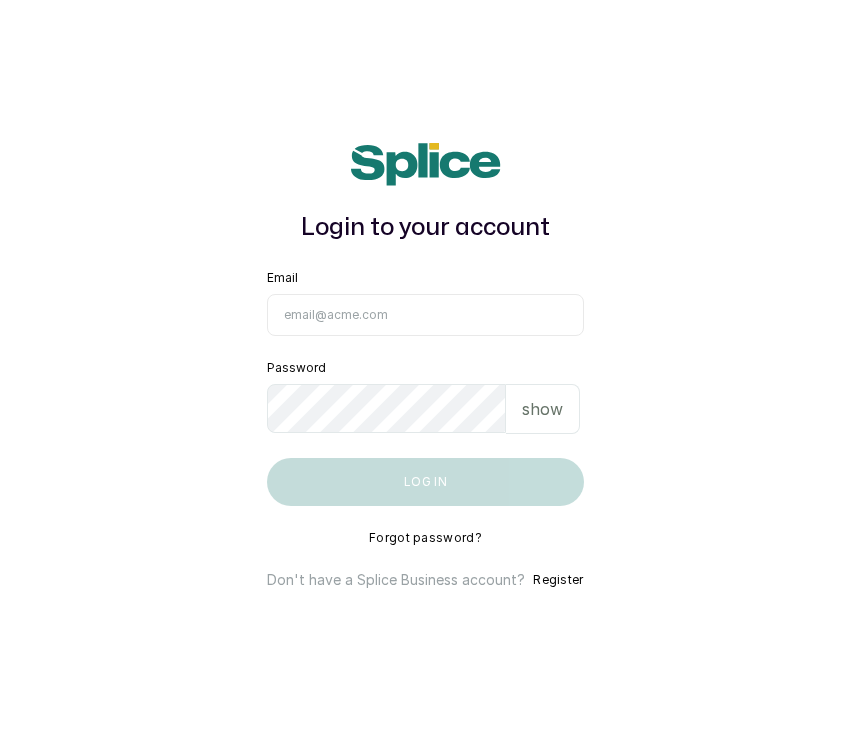 scroll, scrollTop: 0, scrollLeft: 0, axis: both 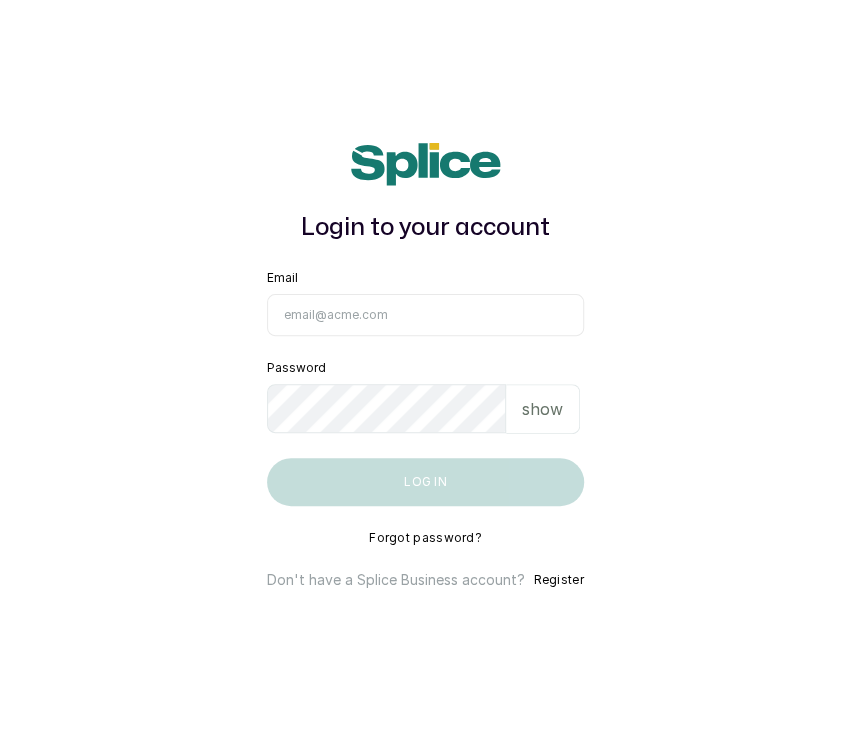 type on "munaandluchi@gmail.com" 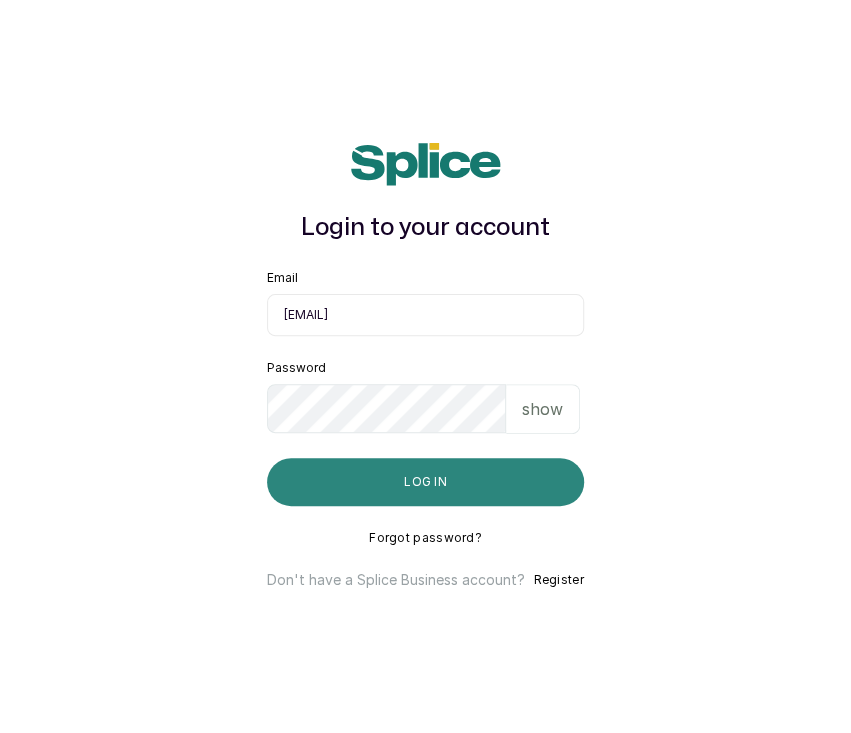 click on "Log in" at bounding box center (425, 482) 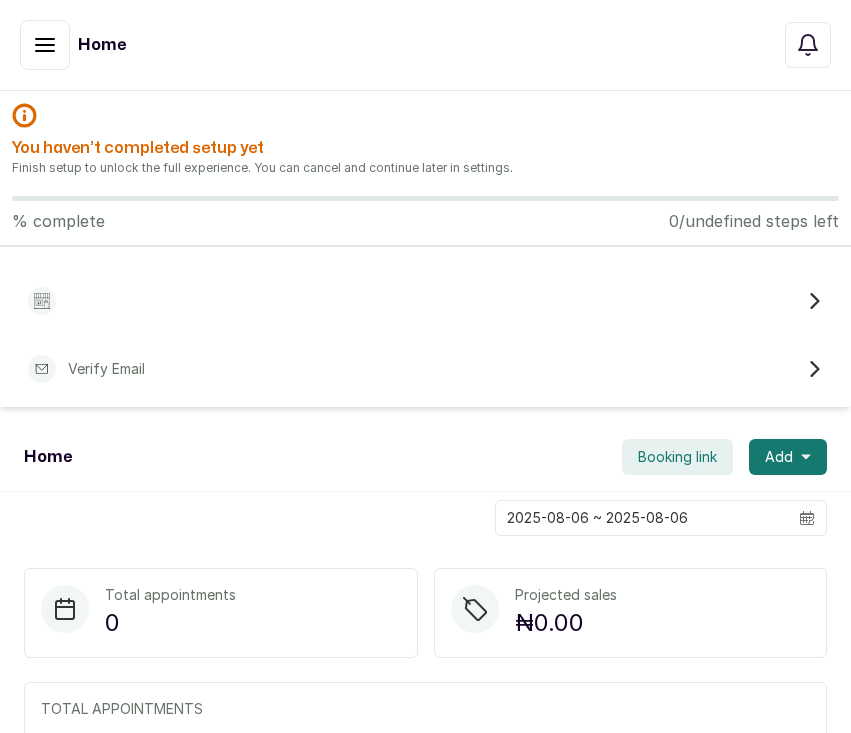 scroll, scrollTop: 0, scrollLeft: 0, axis: both 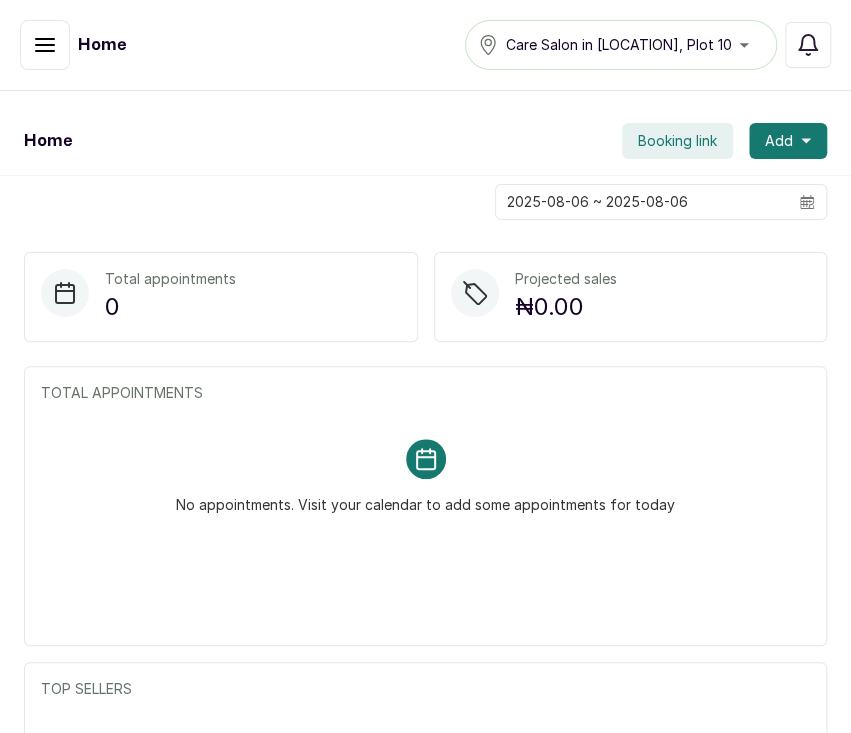 click on "Home Muna & Luchi Care Salon in Bannex Mall, Plot 10 Notifications" at bounding box center [425, 45] 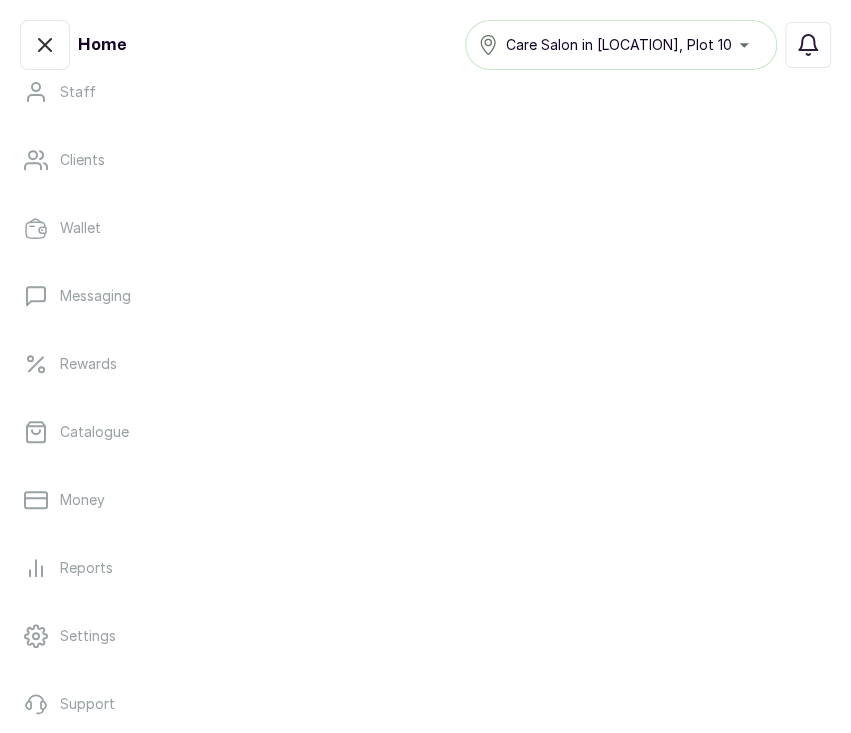 scroll, scrollTop: 279, scrollLeft: 0, axis: vertical 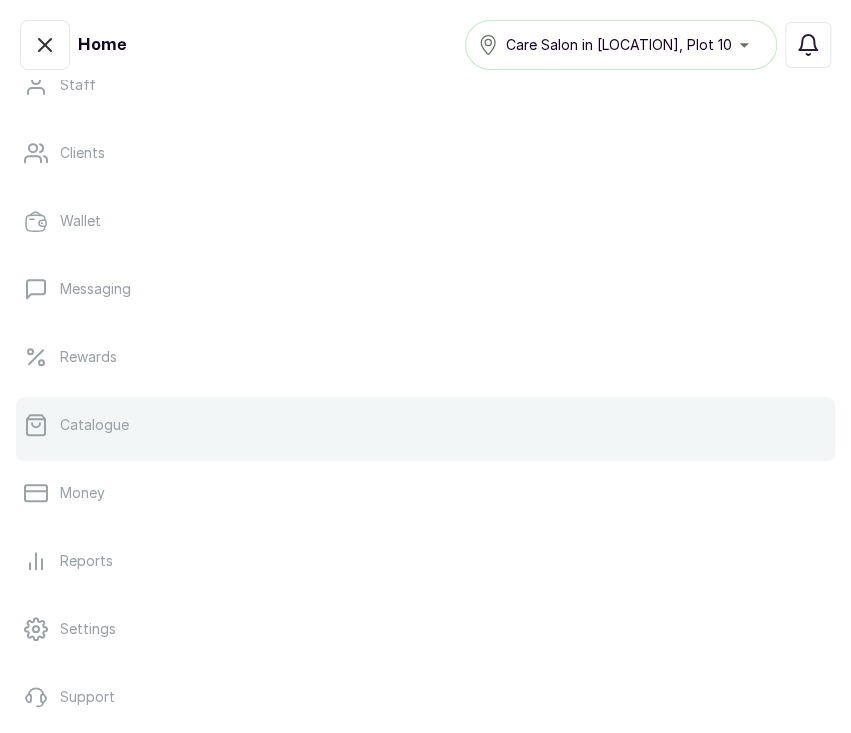 click on "Catalogue" at bounding box center (425, 425) 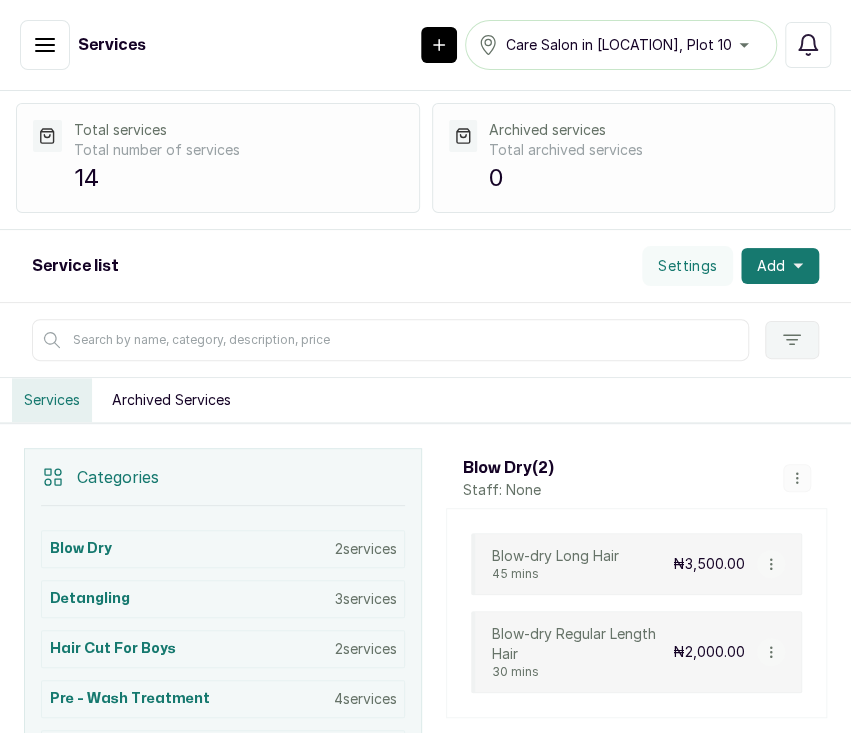 scroll, scrollTop: 0, scrollLeft: 0, axis: both 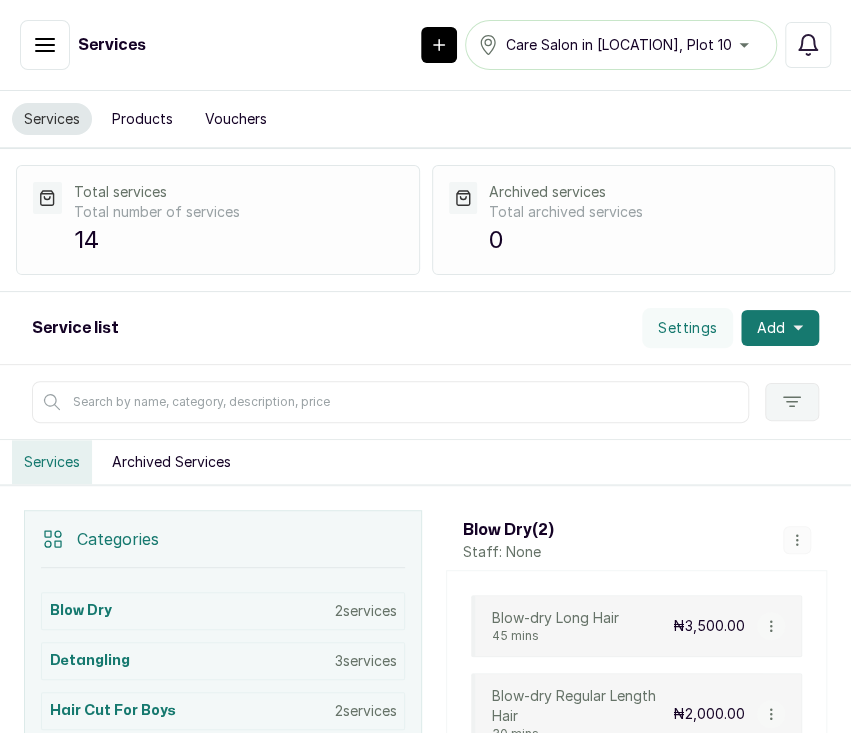 click on "Products" at bounding box center [142, 119] 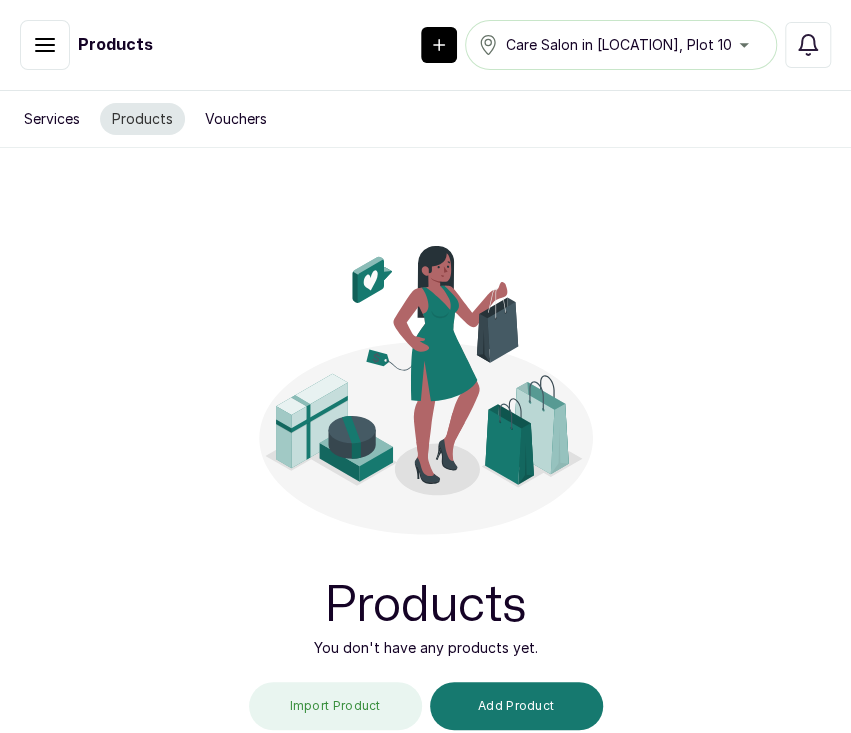 click on "Services" at bounding box center [52, 119] 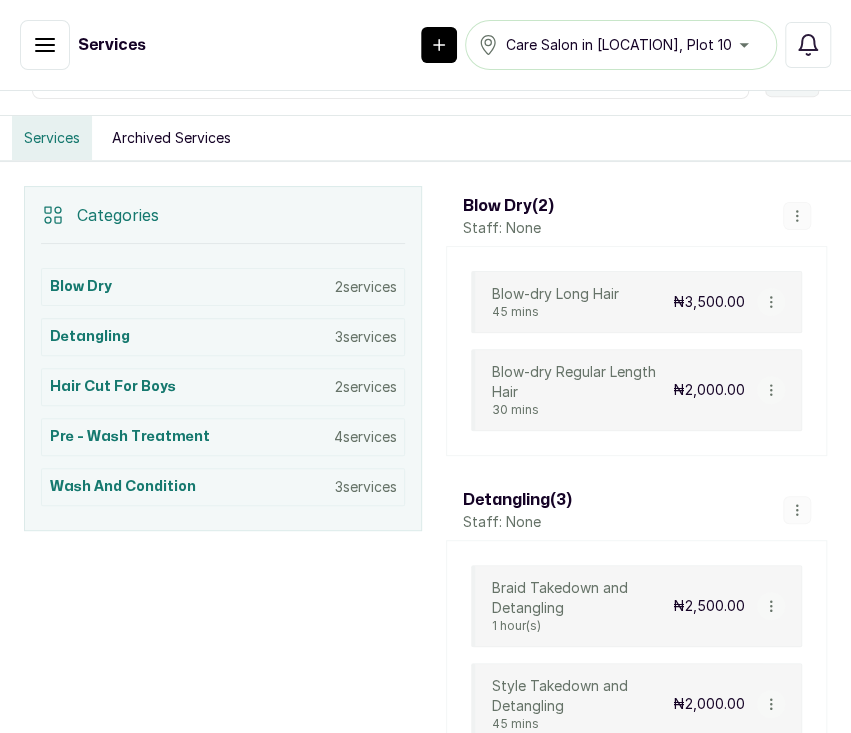 scroll, scrollTop: 328, scrollLeft: 0, axis: vertical 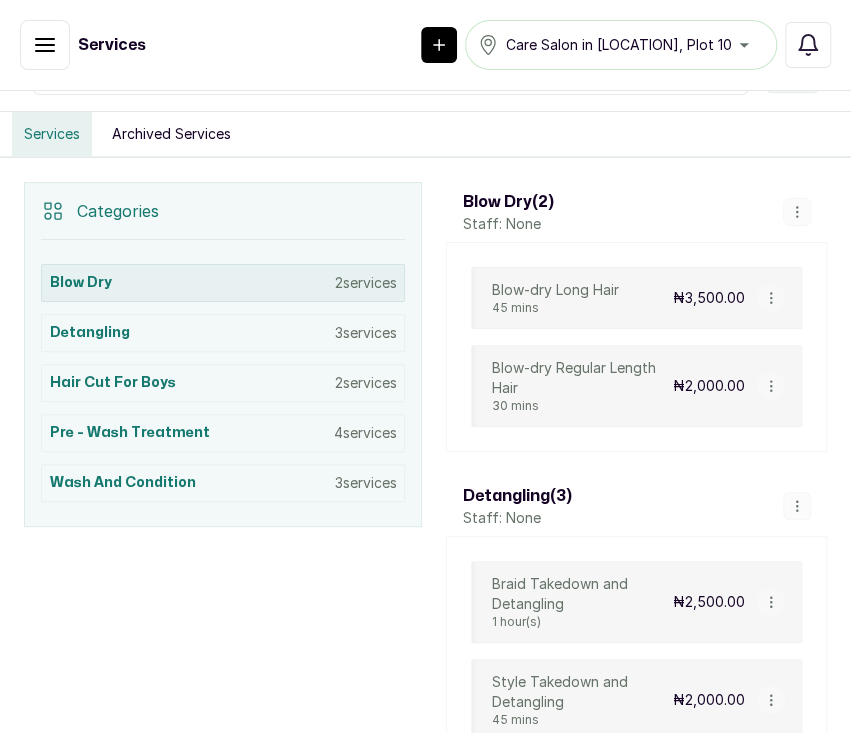 click on "Blow Dry  2  services" at bounding box center (223, 283) 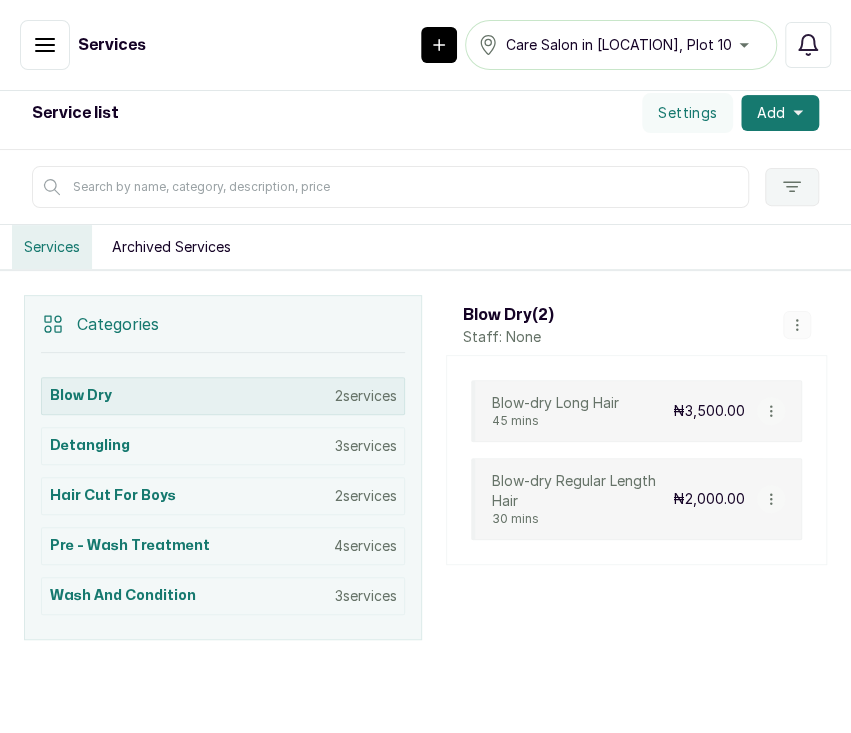 scroll, scrollTop: 10, scrollLeft: 0, axis: vertical 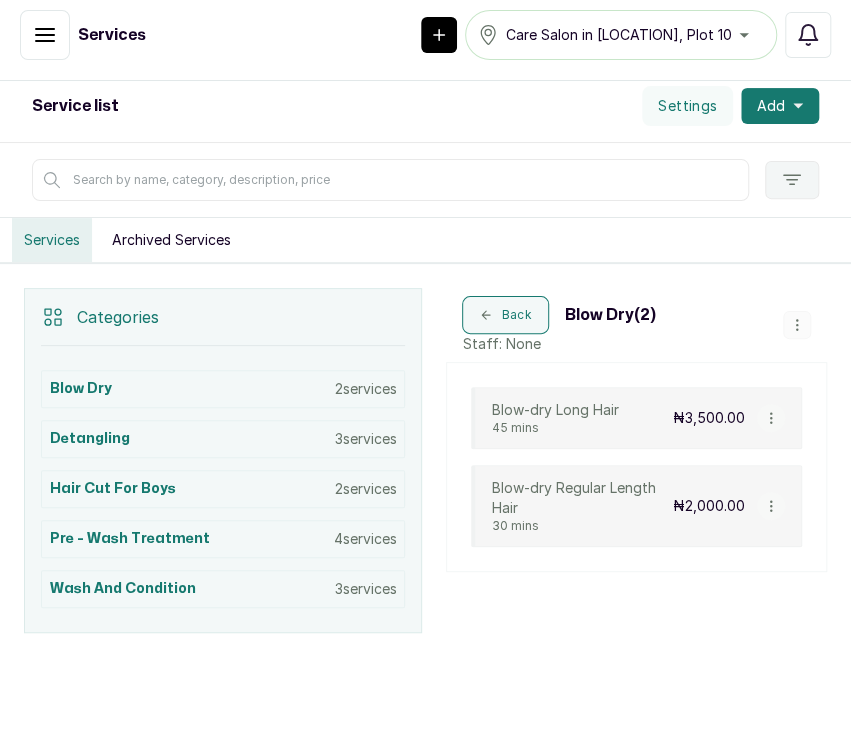 click on "45 mins" at bounding box center [554, 428] 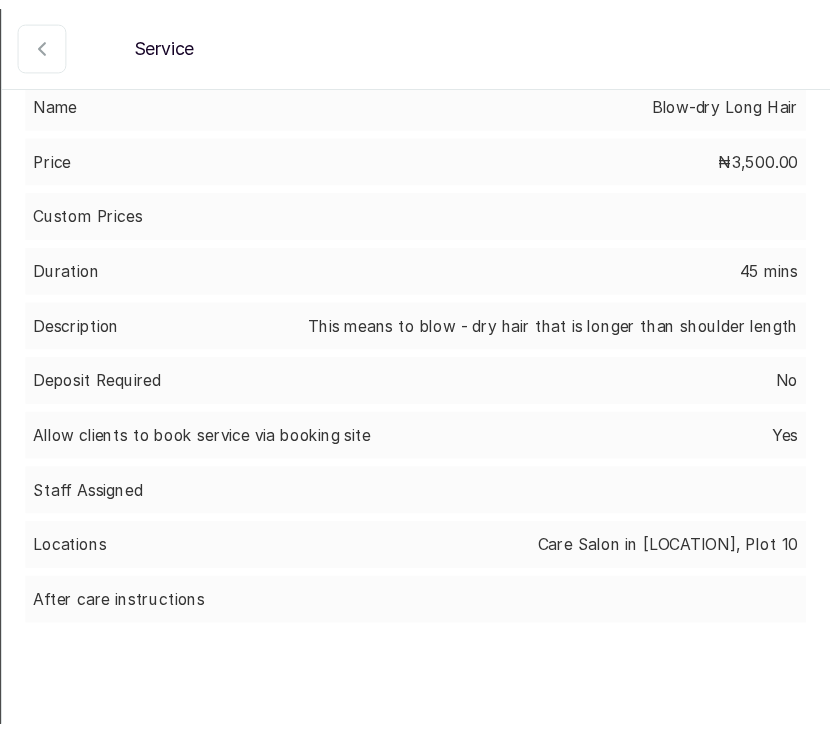 scroll, scrollTop: 0, scrollLeft: 0, axis: both 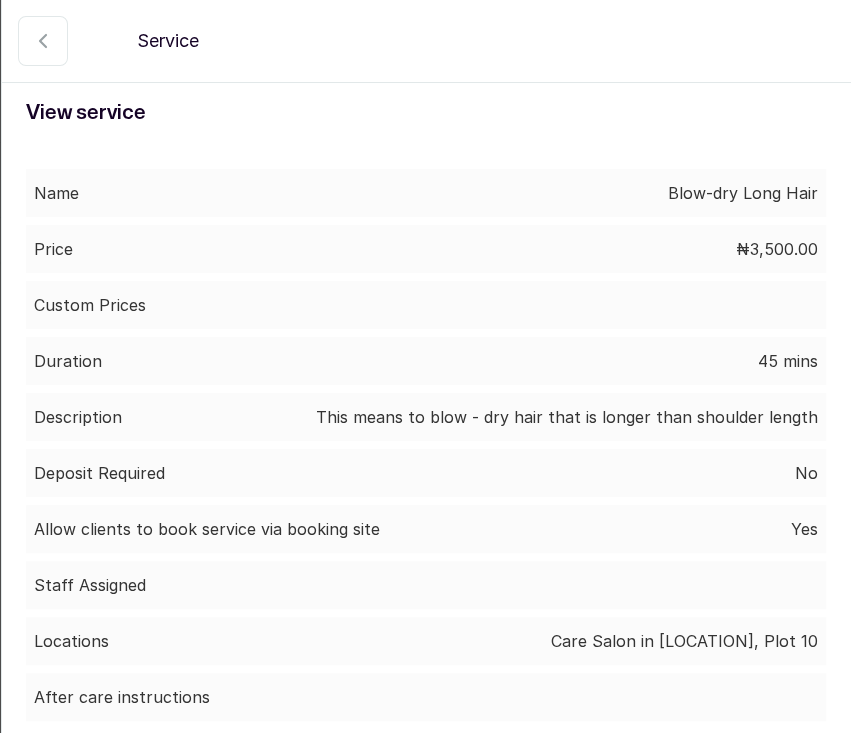 click at bounding box center [43, 41] 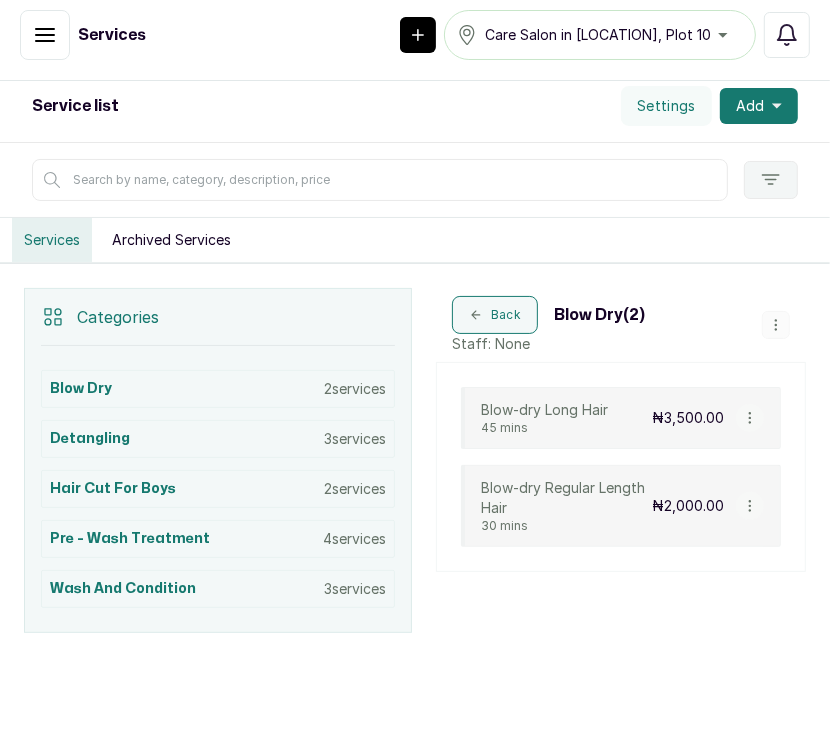 click on "Blow Dry   ( 2 )" at bounding box center [599, 315] 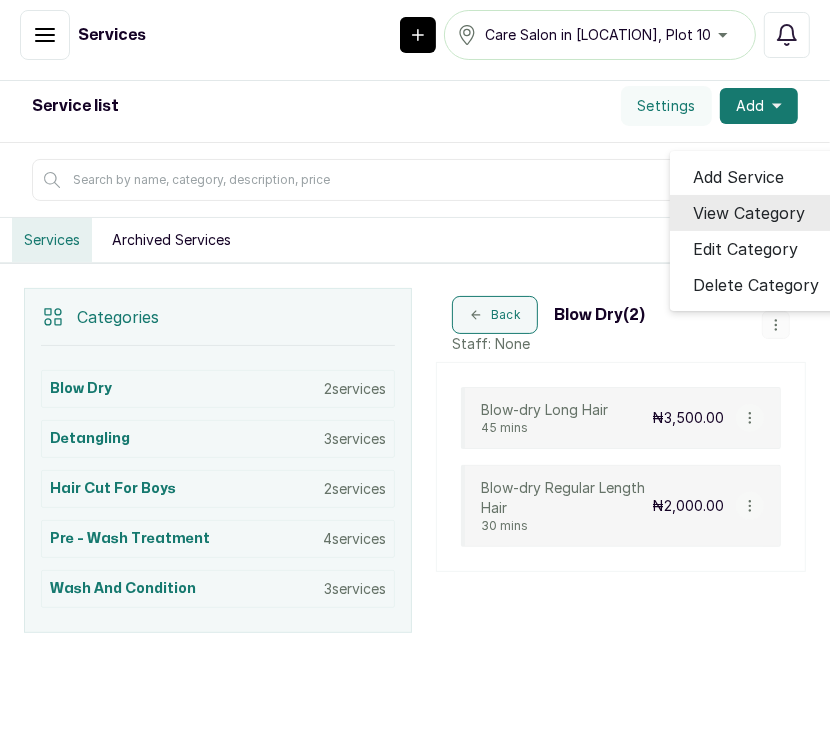 click on "View Category" at bounding box center [757, 213] 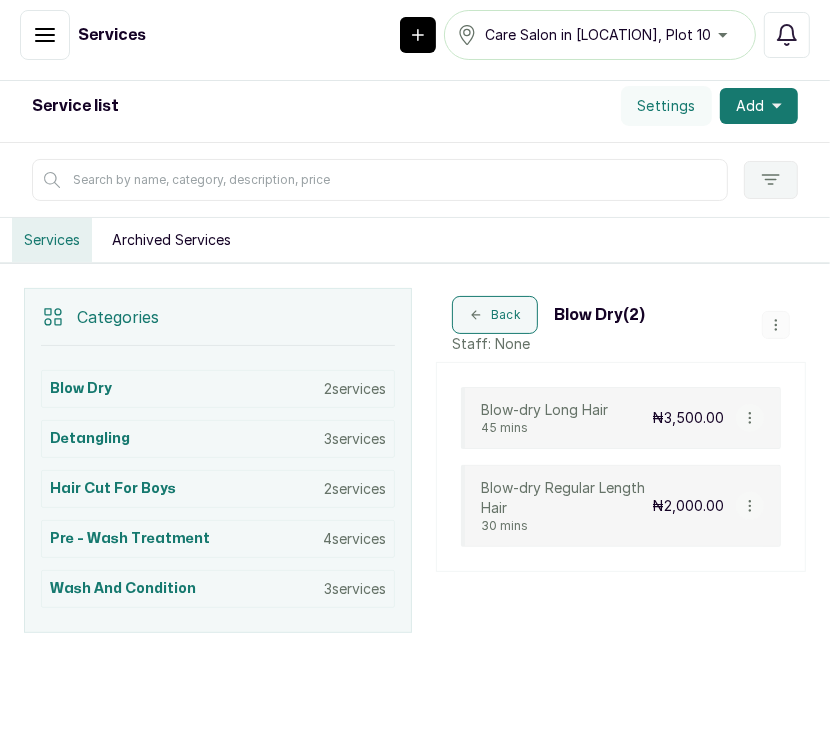 click 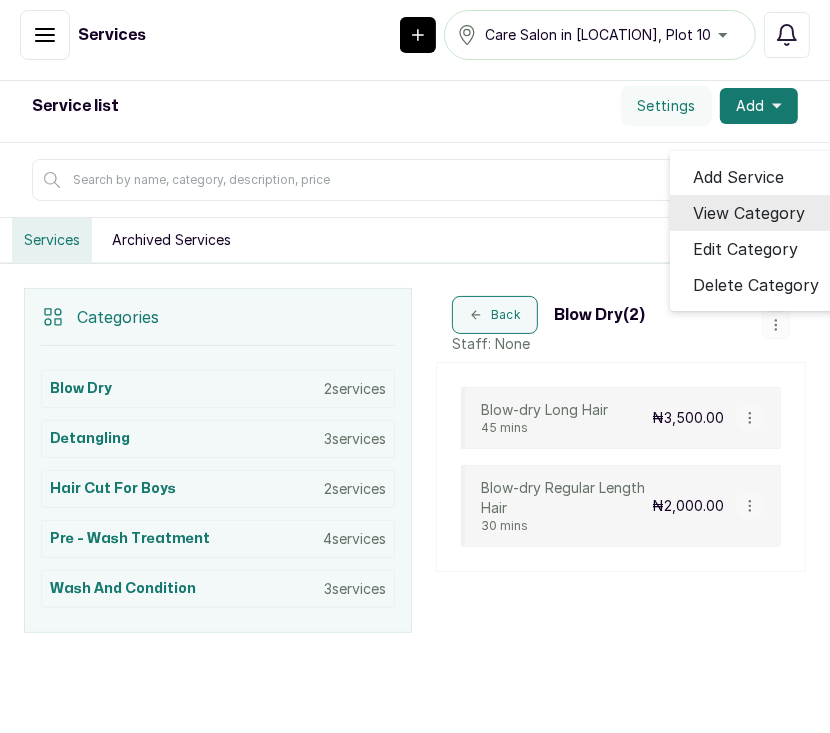 click on "View Category" at bounding box center [750, 213] 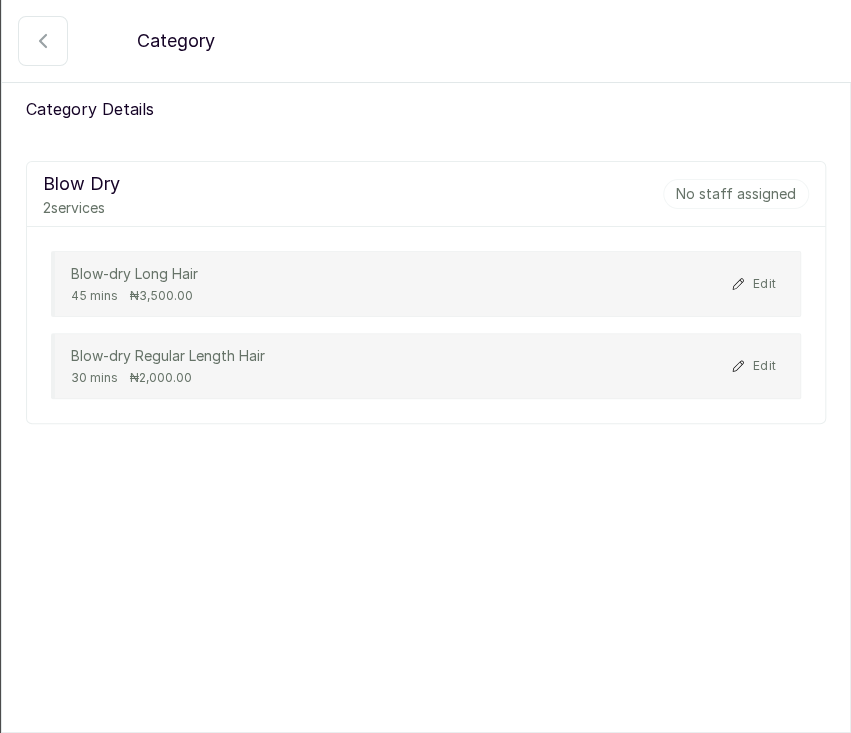 click on "Blow-dry Long Hair" at bounding box center (134, 274) 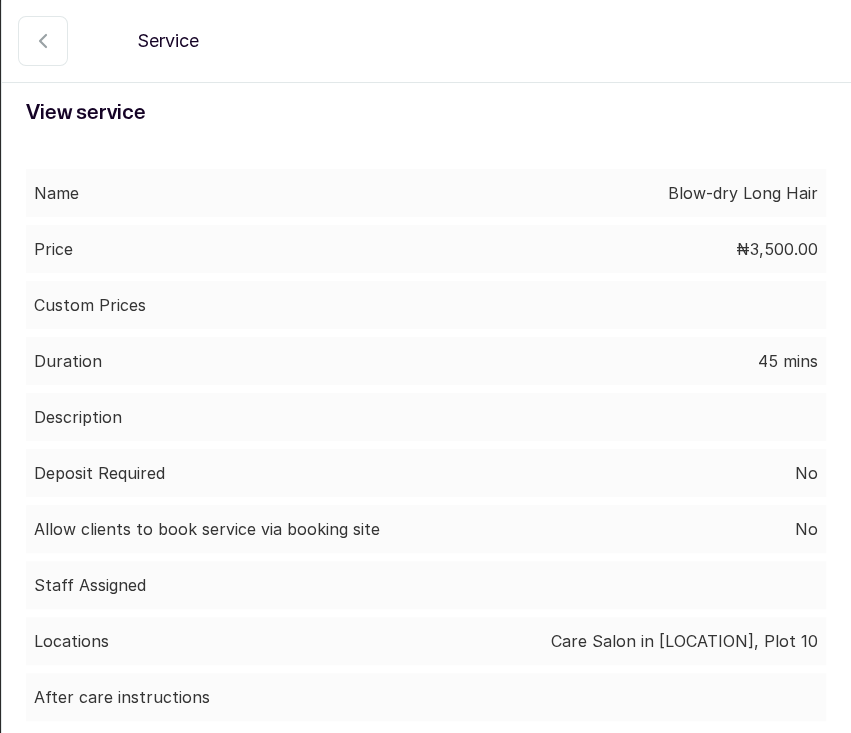 click 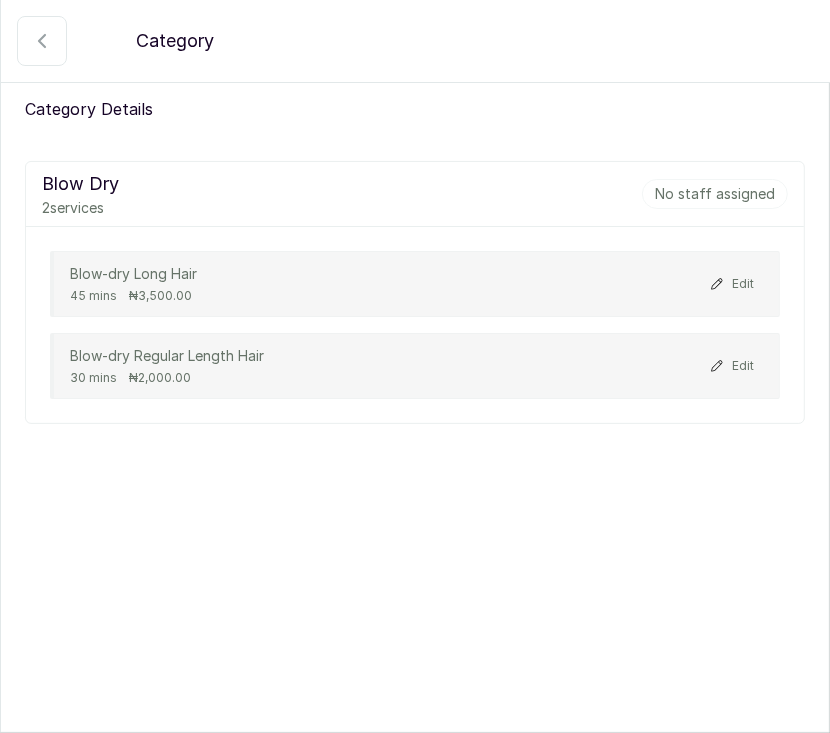 click 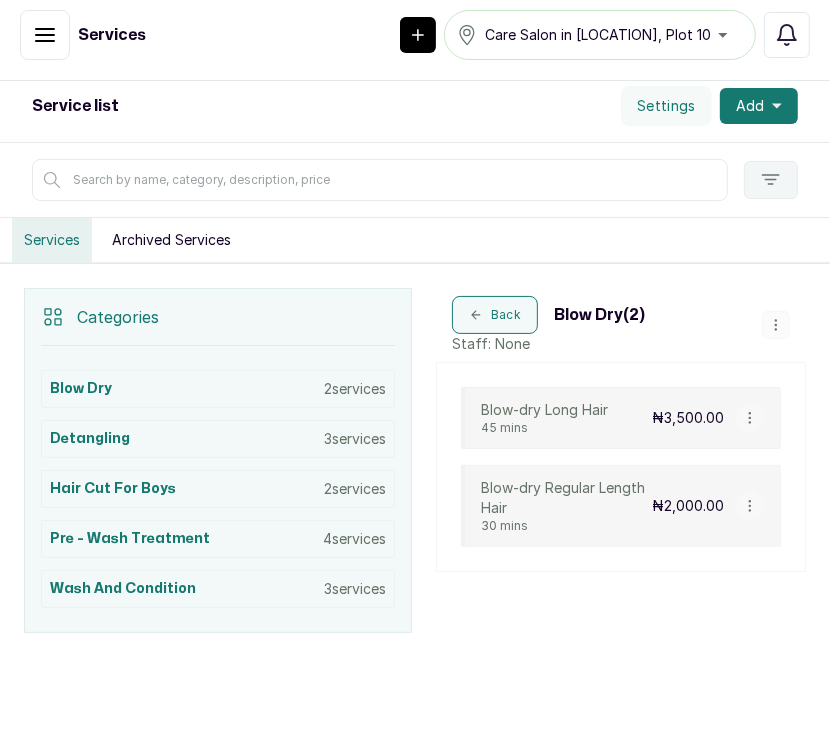 click 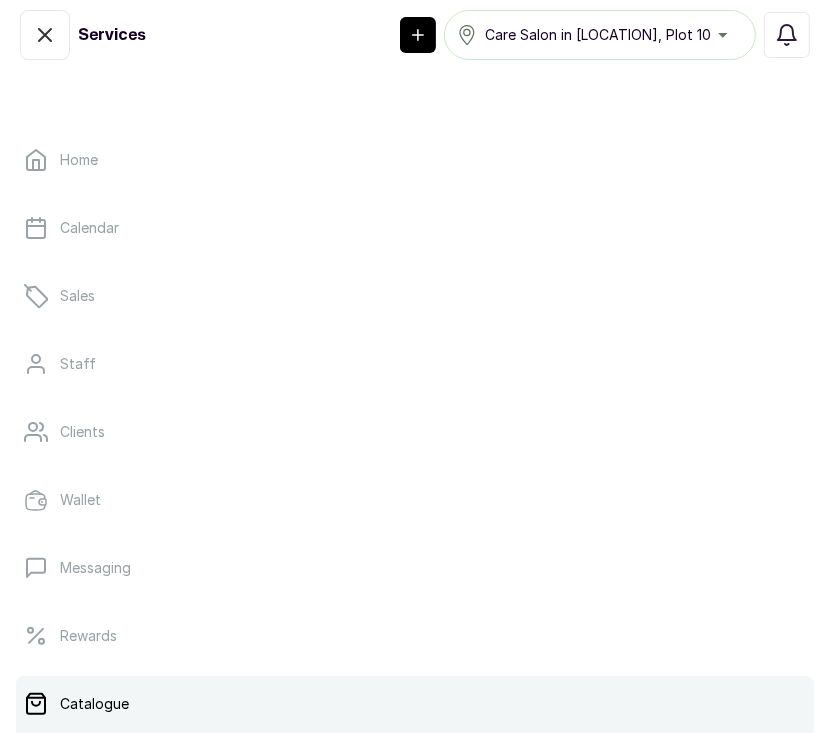 click on "[BUSINESS_NAME] in [LOCATION], [NUMBER]" at bounding box center (598, 35) 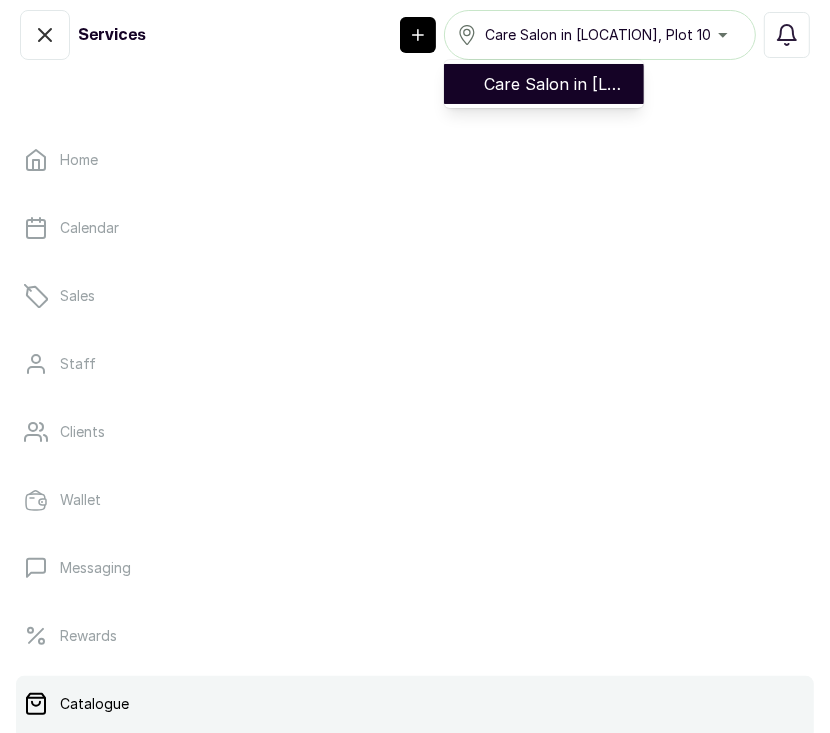click on "[BUSINESS_NAME] in [LOCATION], [NUMBER]" at bounding box center (544, 84) 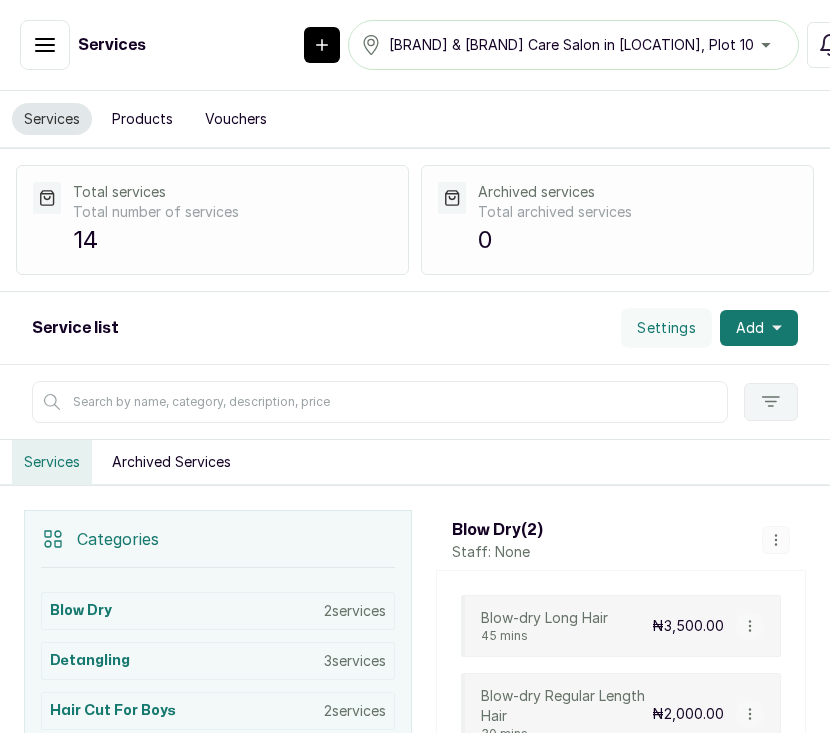 scroll, scrollTop: 10, scrollLeft: 0, axis: vertical 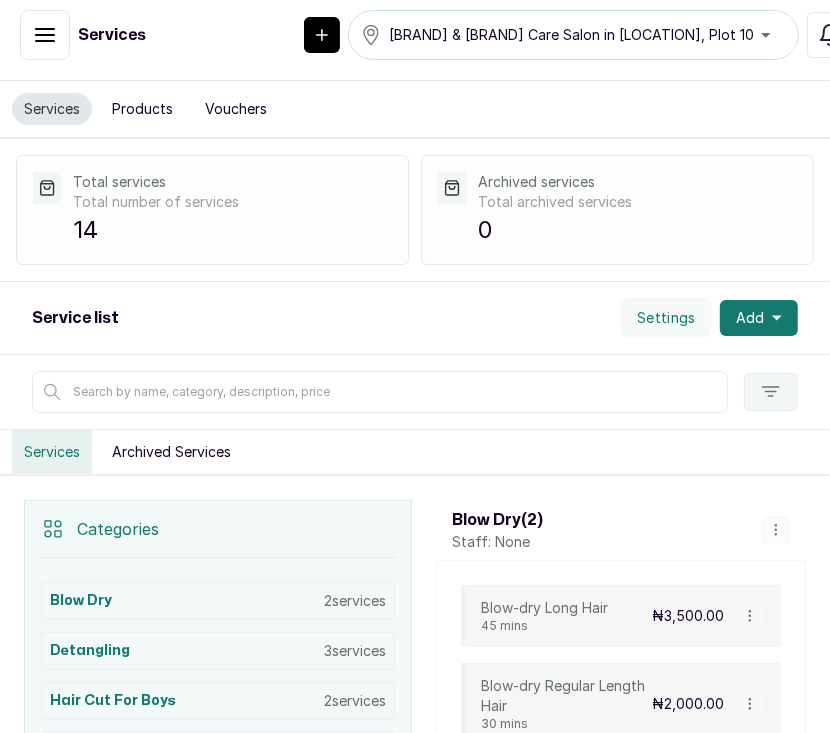 click on "[BUSINESS_NAME] in [LOCATION], [NUMBER]" at bounding box center (571, 35) 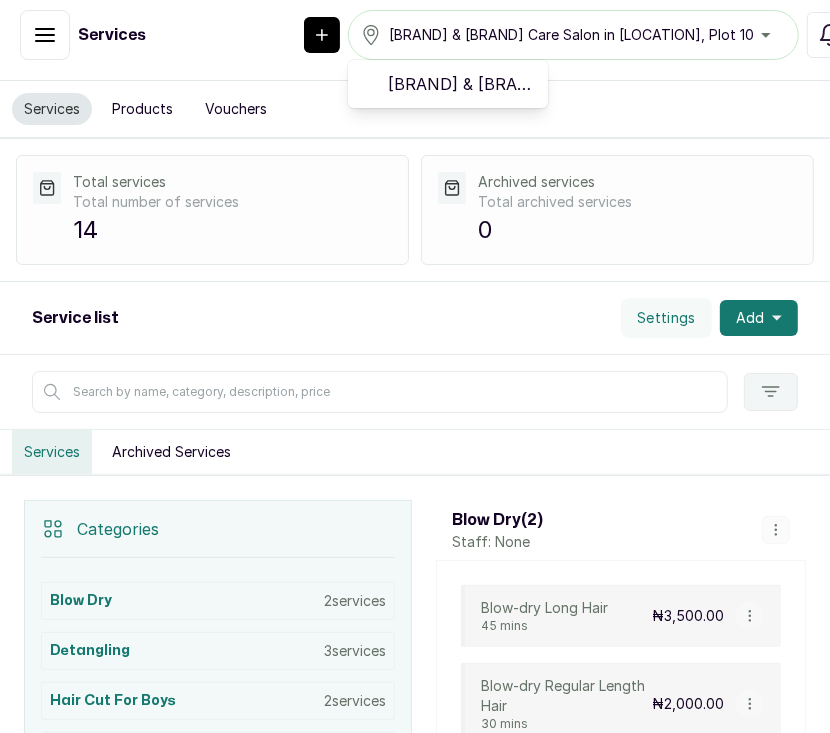 click at bounding box center (45, 35) 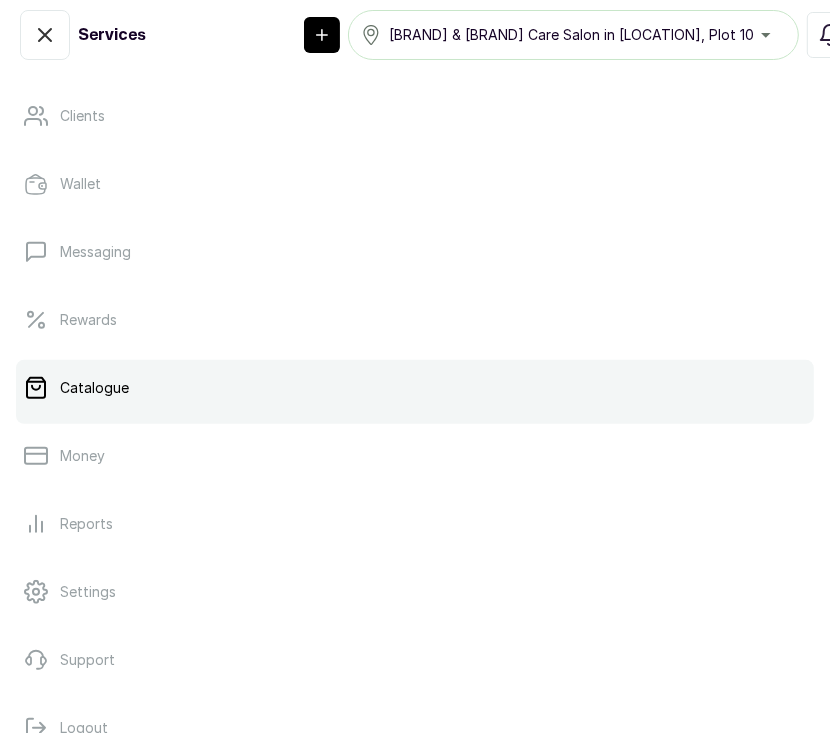 scroll, scrollTop: 400, scrollLeft: 0, axis: vertical 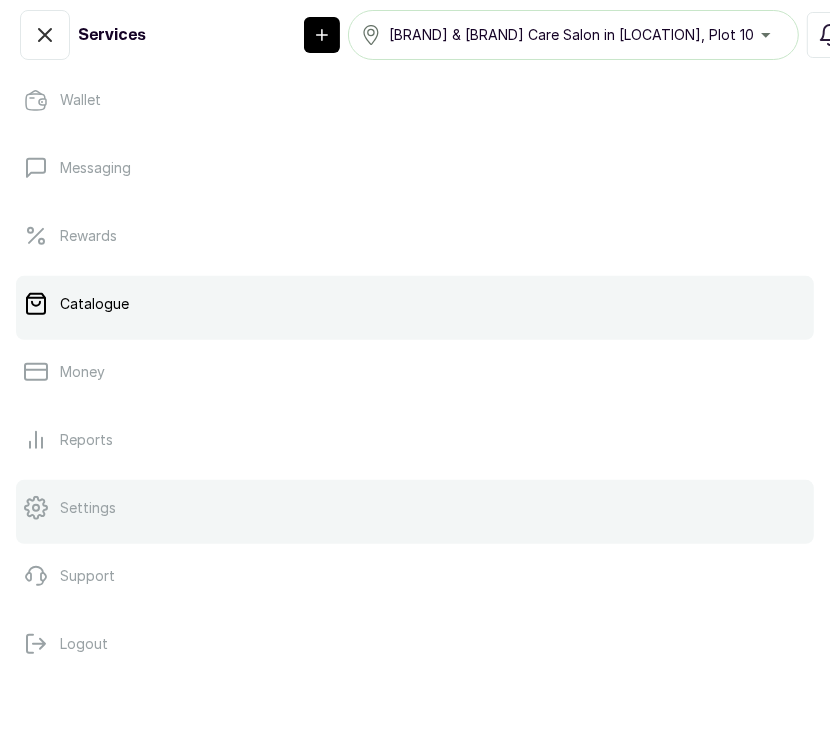 click on "Settings" at bounding box center (415, 508) 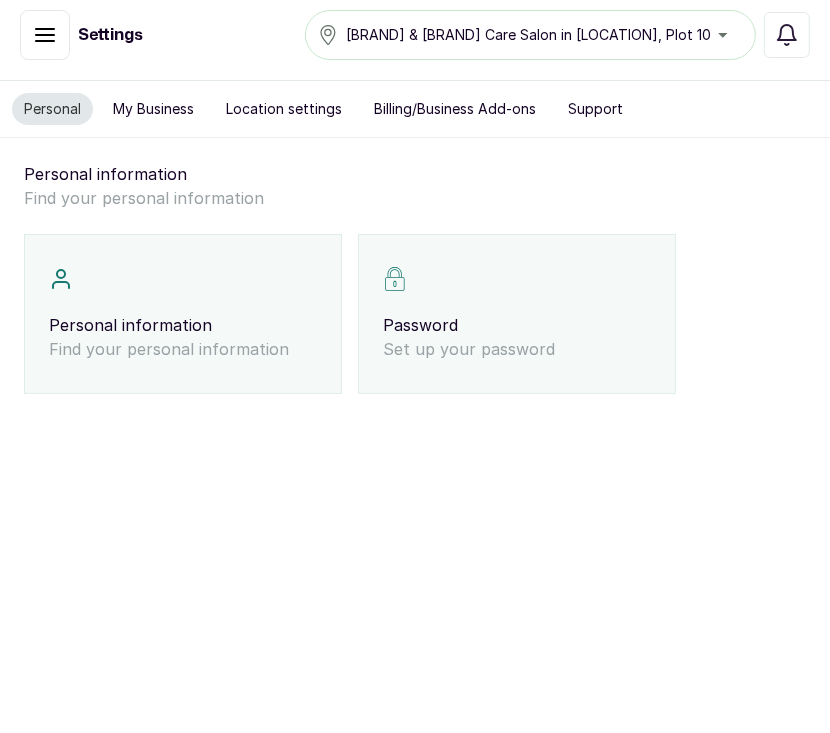 scroll, scrollTop: 0, scrollLeft: 0, axis: both 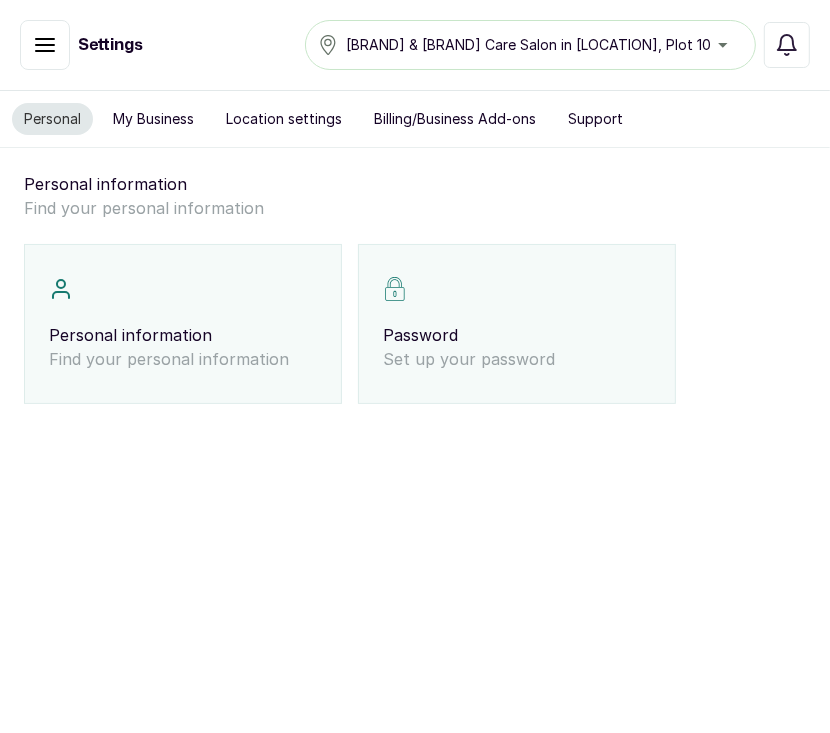 click on "Location settings" at bounding box center [284, 119] 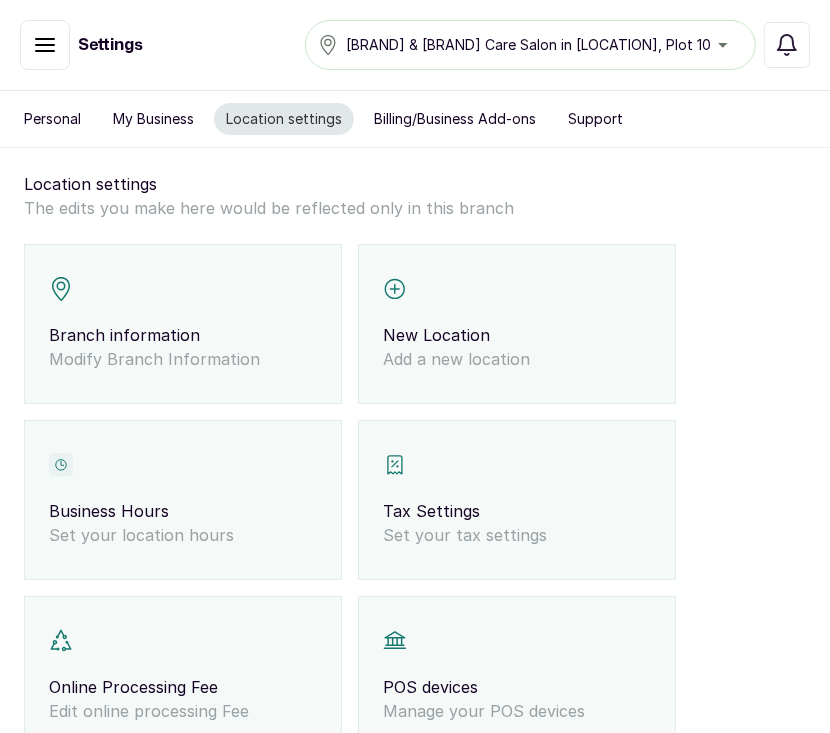 click on "My Business" at bounding box center (153, 119) 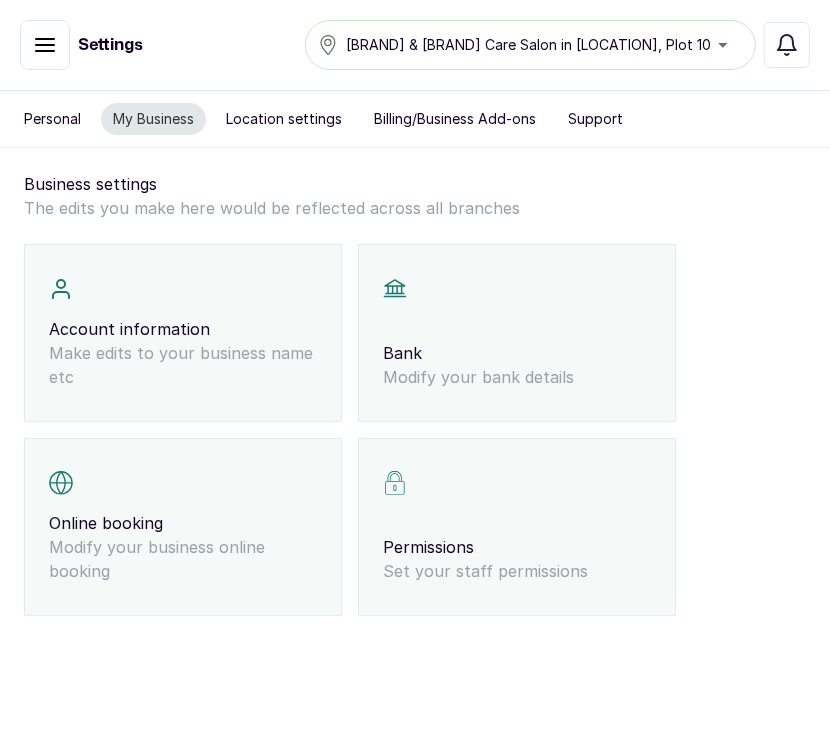 click on "Personal My Business Location settings Billing/Business Add-ons Support" at bounding box center [415, 119] 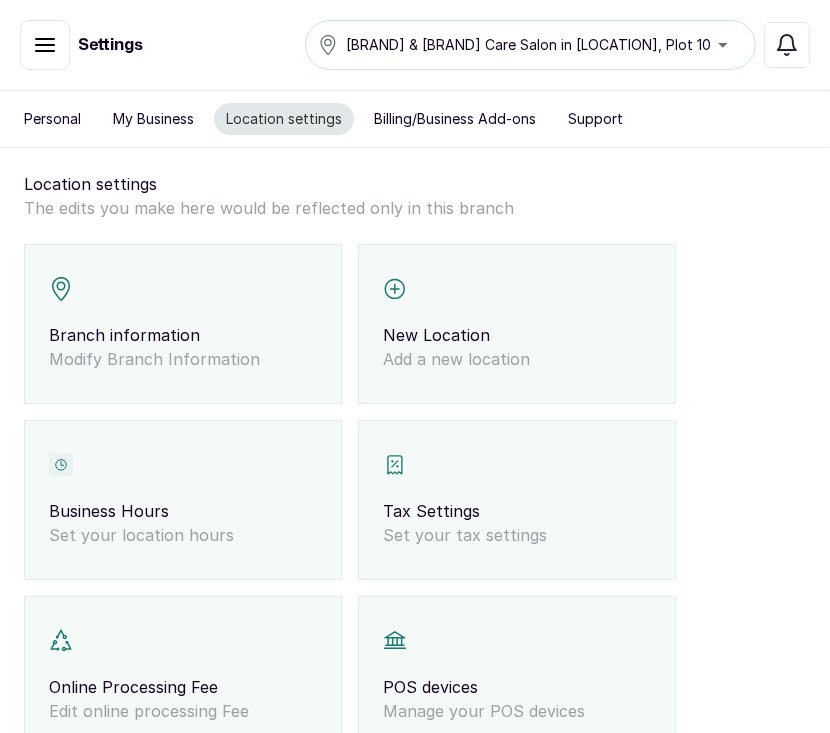 click on "Branch information Modify Branch Information" at bounding box center (183, 324) 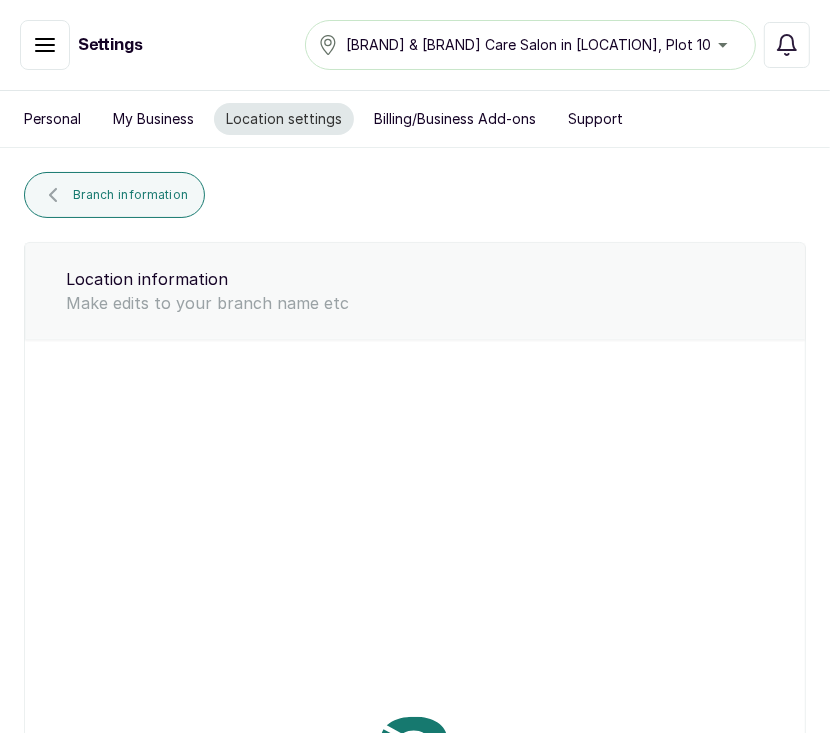 type on "[BUSINESS_NAME] in [LOCATION], [NUMBER]" 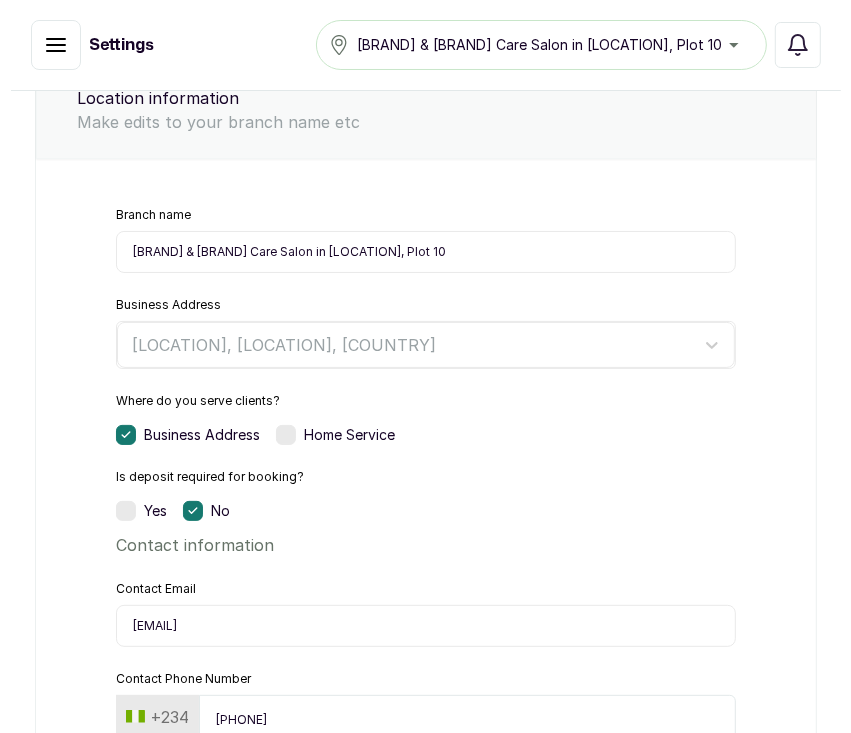 scroll, scrollTop: 147, scrollLeft: 0, axis: vertical 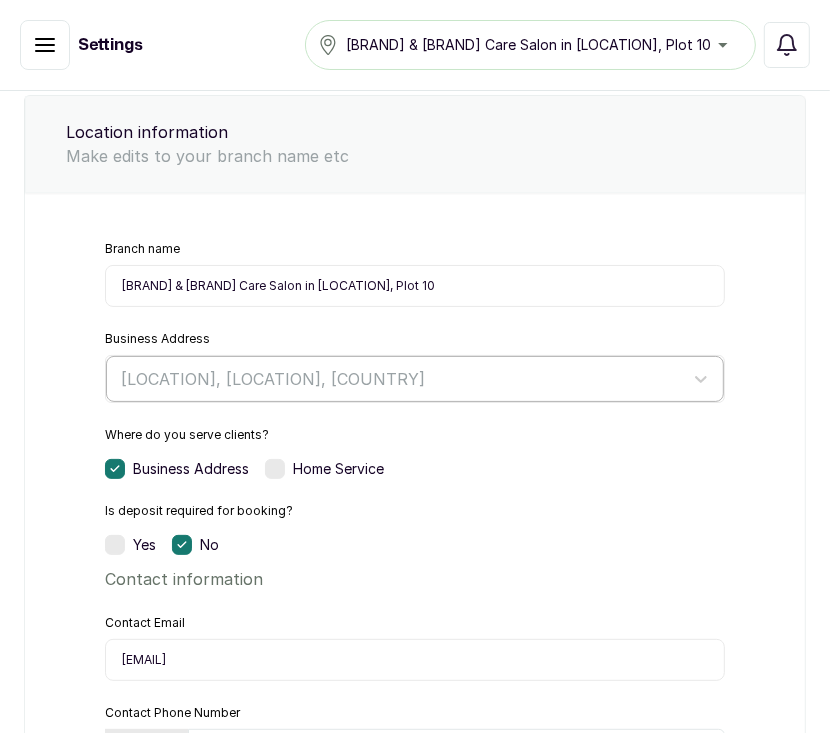click on "Lekki Phase 1, Lekki, Nigeria" at bounding box center [415, 379] 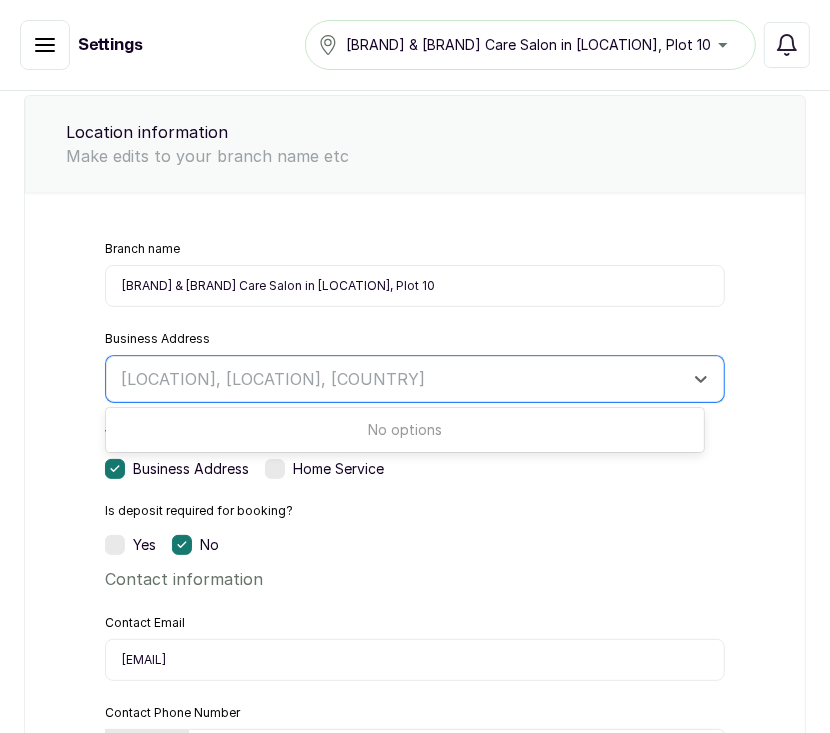 click on "Yes No" at bounding box center (415, 545) 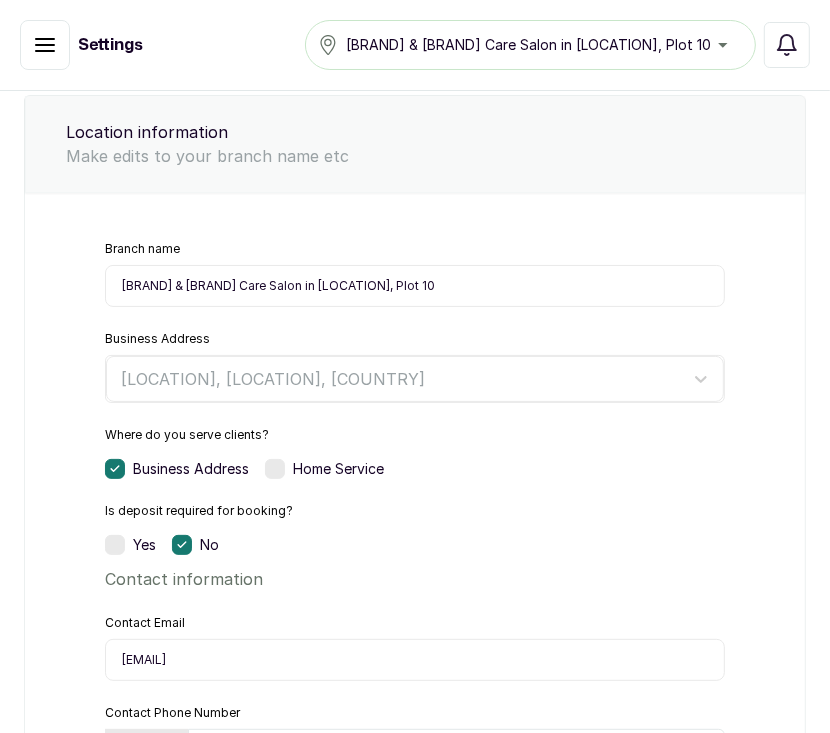 click on "[BUSINESS_NAME] in [LOCATION], [NUMBER]" at bounding box center (530, 45) 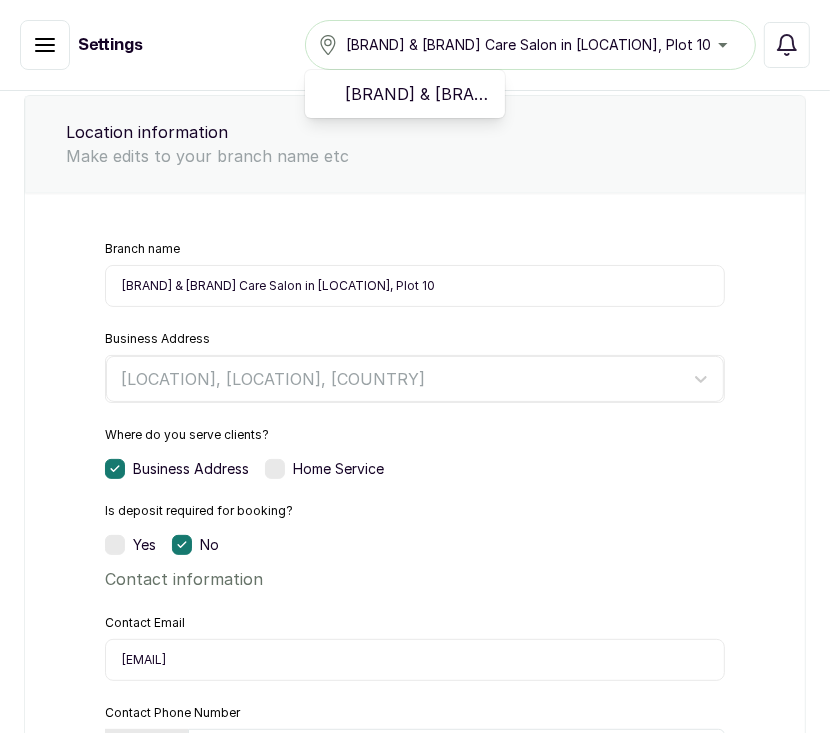 click at bounding box center (45, 45) 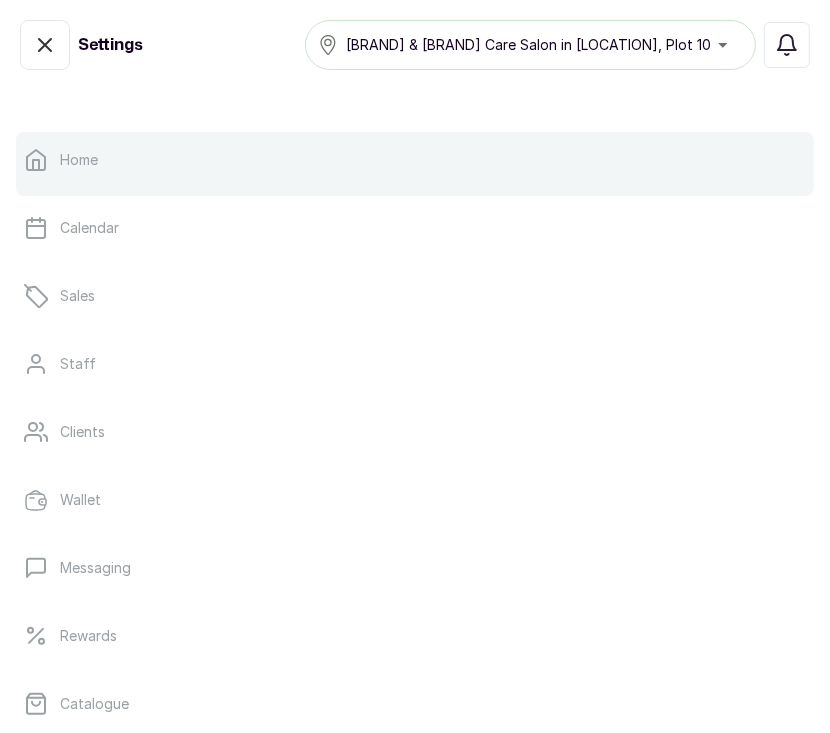 click on "Home" at bounding box center (415, 160) 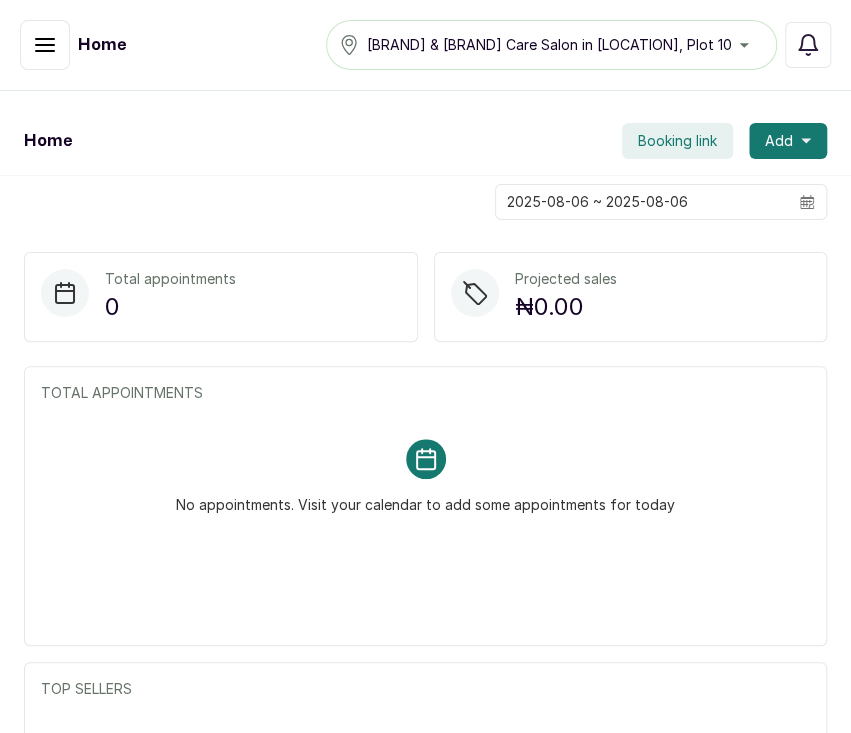drag, startPoint x: 696, startPoint y: 53, endPoint x: 227, endPoint y: 46, distance: 469.05225 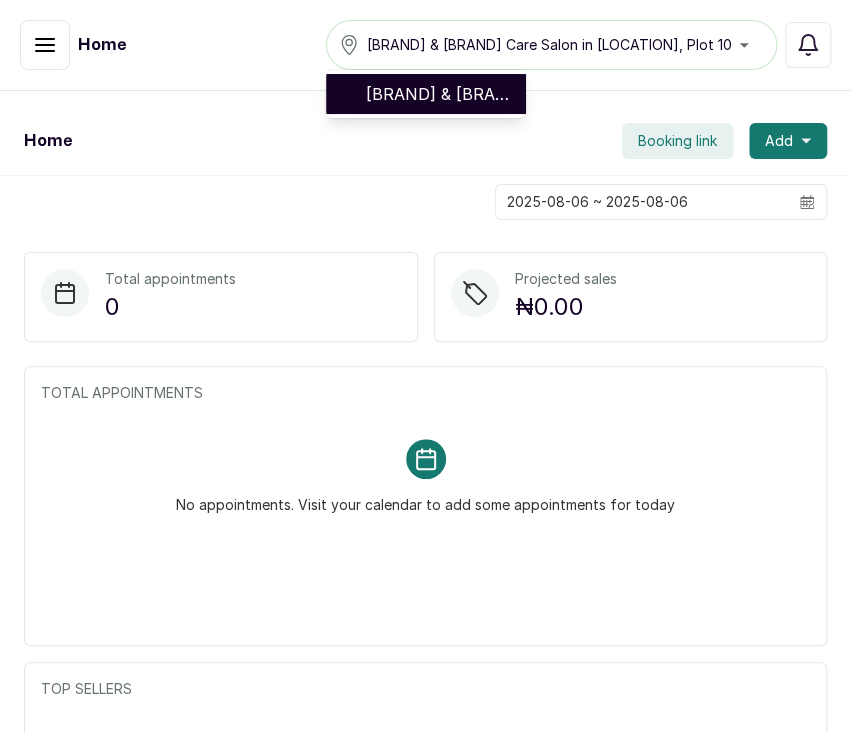 click on "[BUSINESS_NAME] in [LOCATION], [NUMBER]" at bounding box center (438, 94) 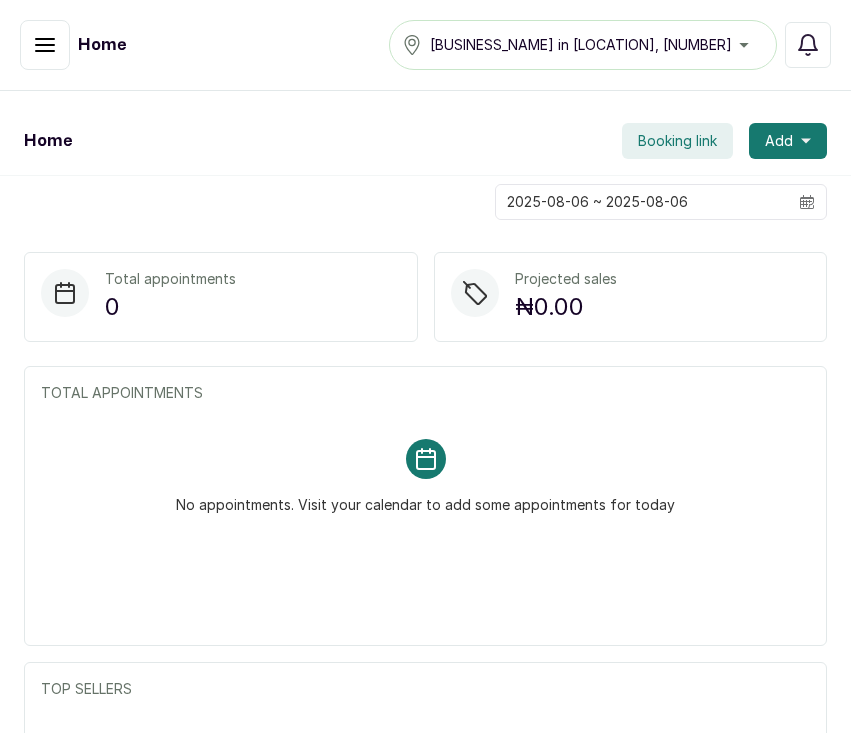 scroll, scrollTop: 0, scrollLeft: 0, axis: both 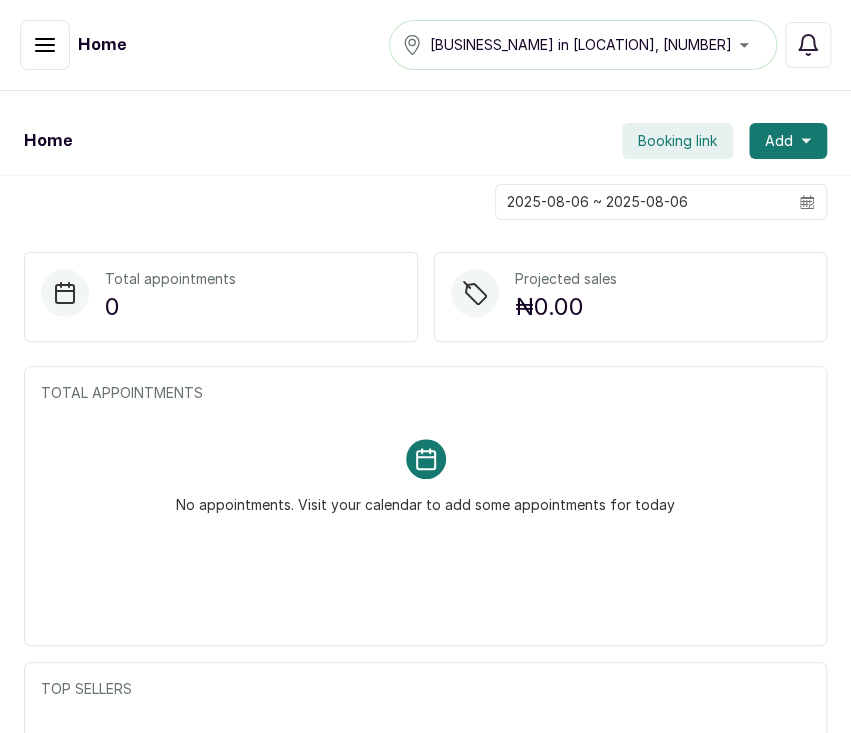 click on "[BUSINESS_NAME] in [LOCATION], [NUMBER]" at bounding box center [583, 45] 